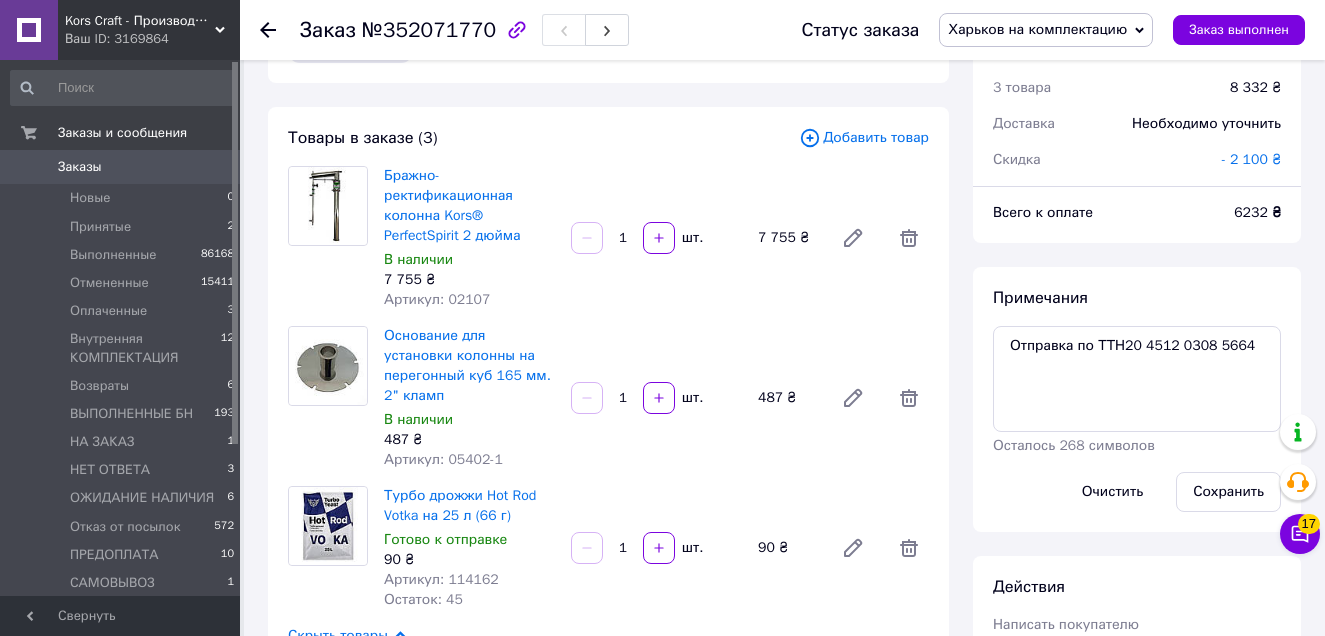 scroll, scrollTop: 100, scrollLeft: 0, axis: vertical 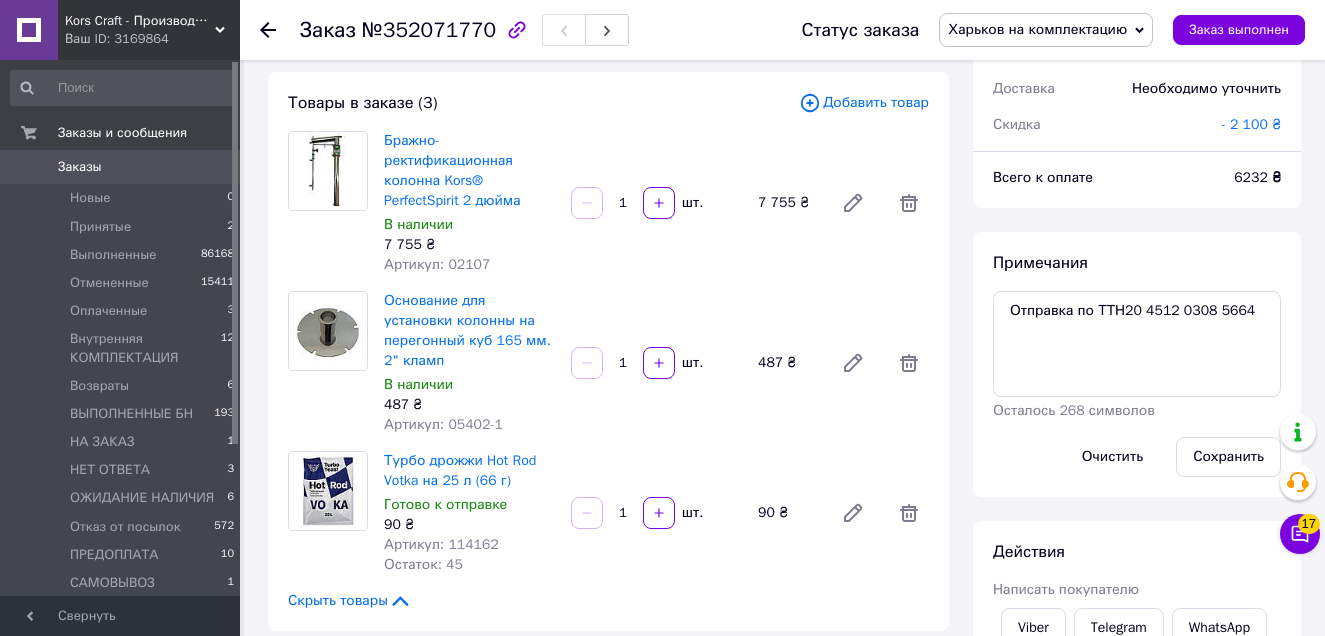click on "Харьков на комплектацию" at bounding box center [1046, 30] 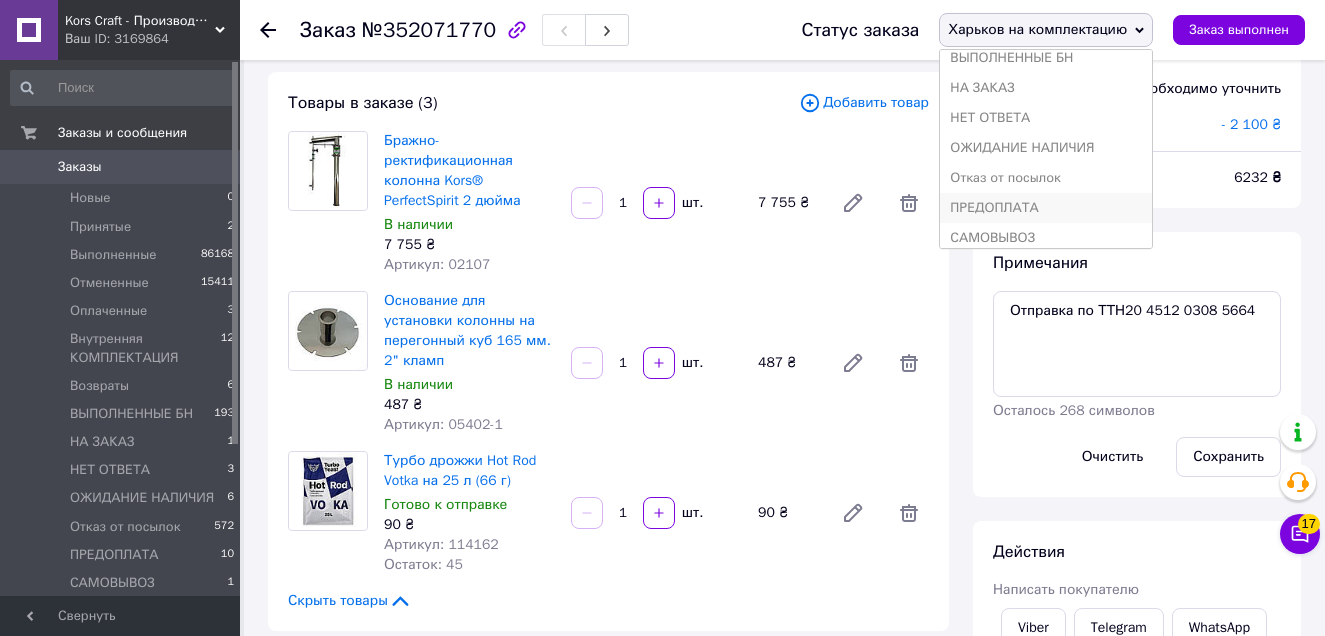 scroll, scrollTop: 292, scrollLeft: 0, axis: vertical 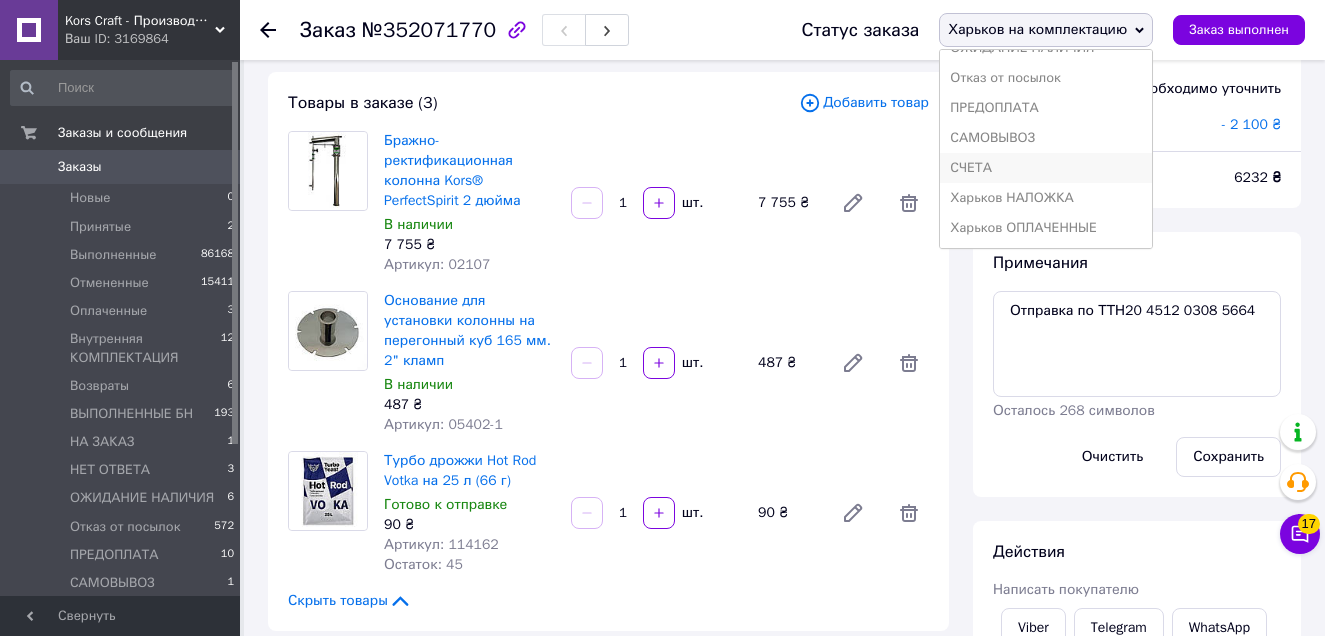 click on "СЧЕТА" at bounding box center (1046, 168) 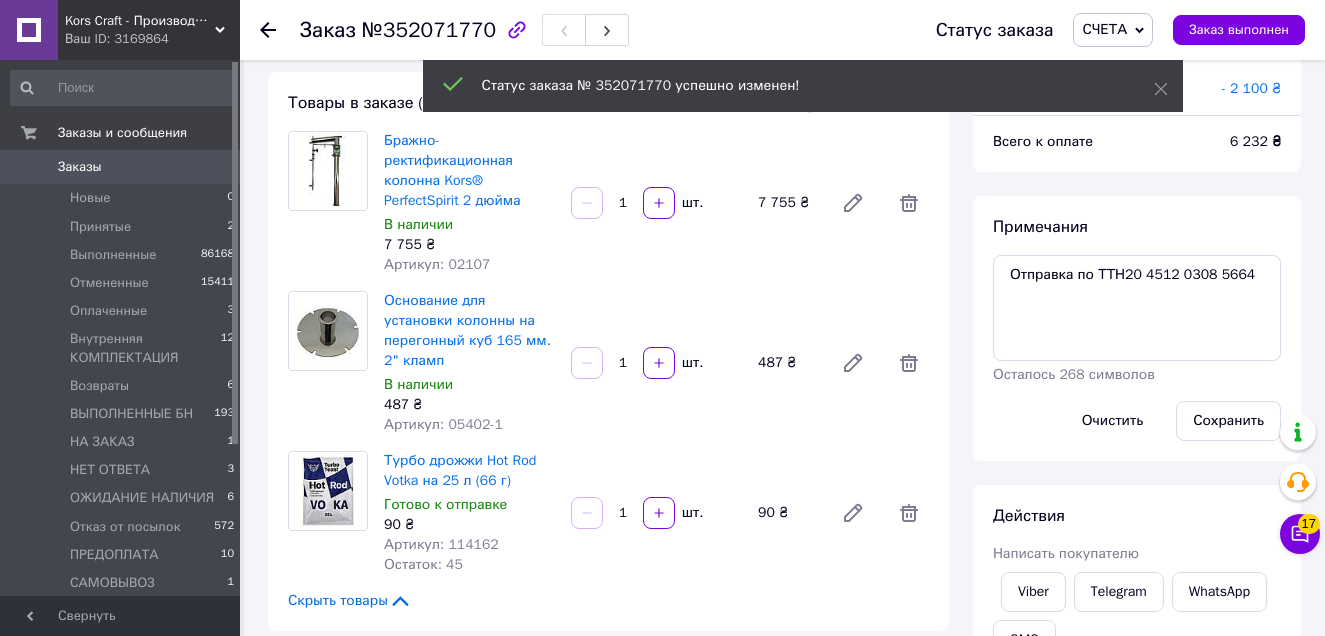 scroll, scrollTop: 4, scrollLeft: 0, axis: vertical 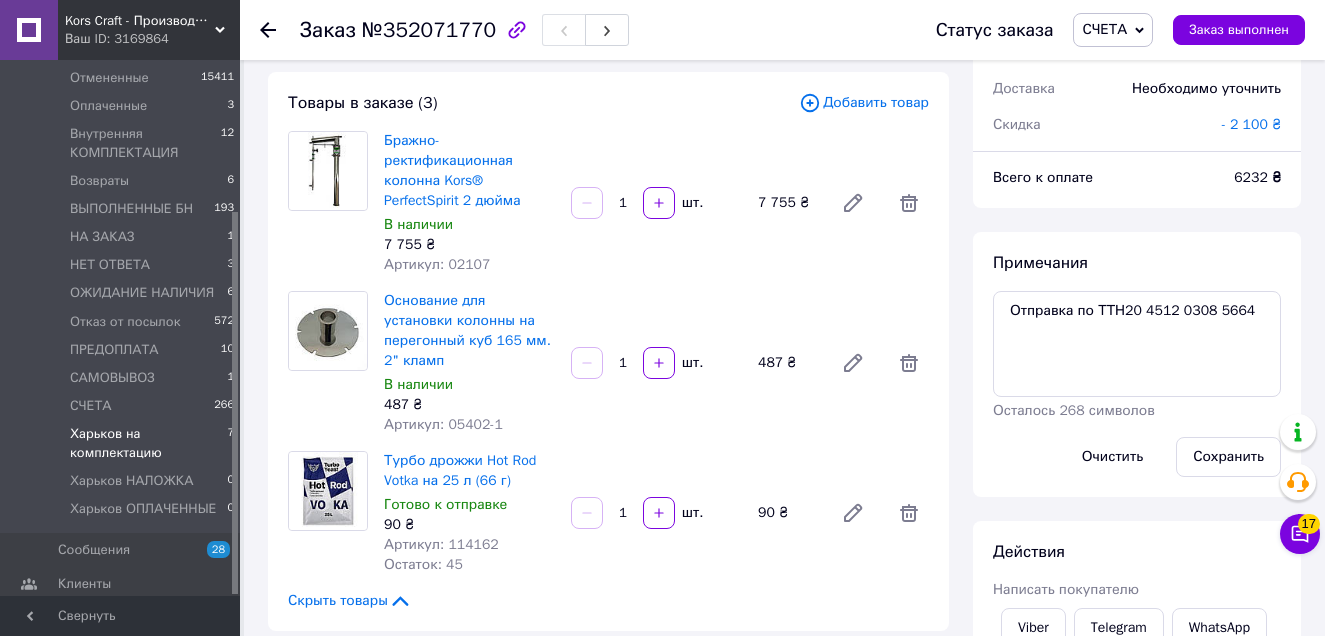click on "Харьков на комплектацию" at bounding box center [148, 443] 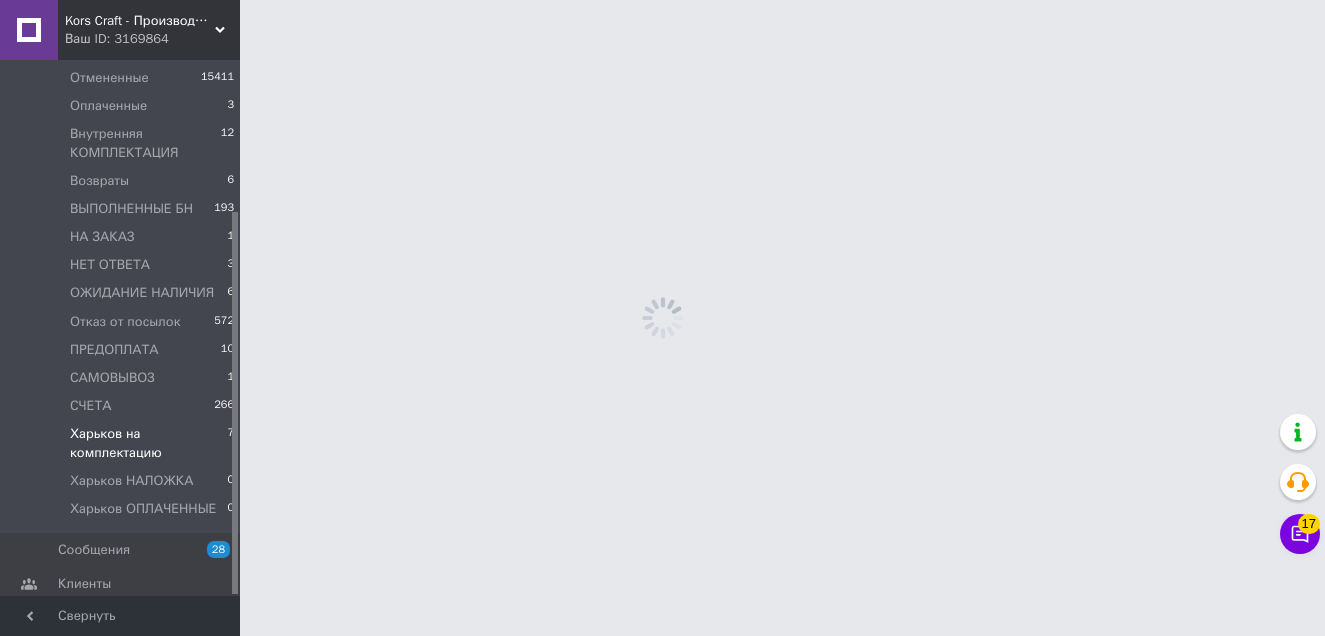 scroll, scrollTop: 0, scrollLeft: 0, axis: both 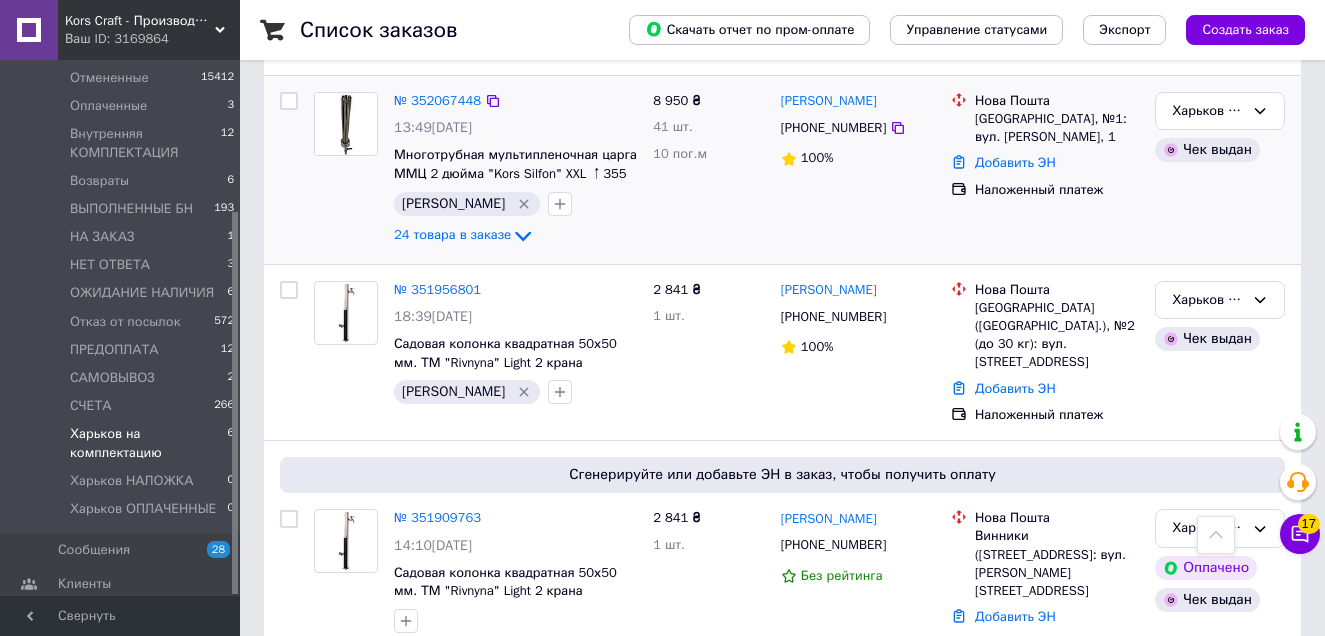 click on "24 товара в заказе" 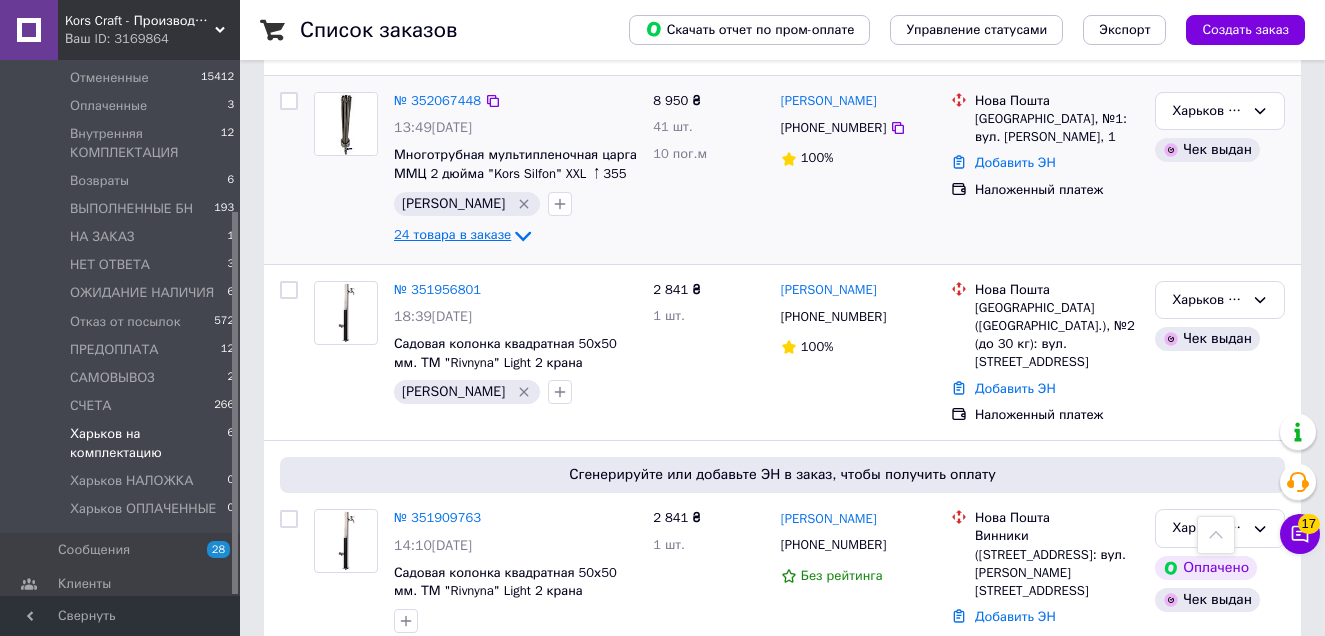 click 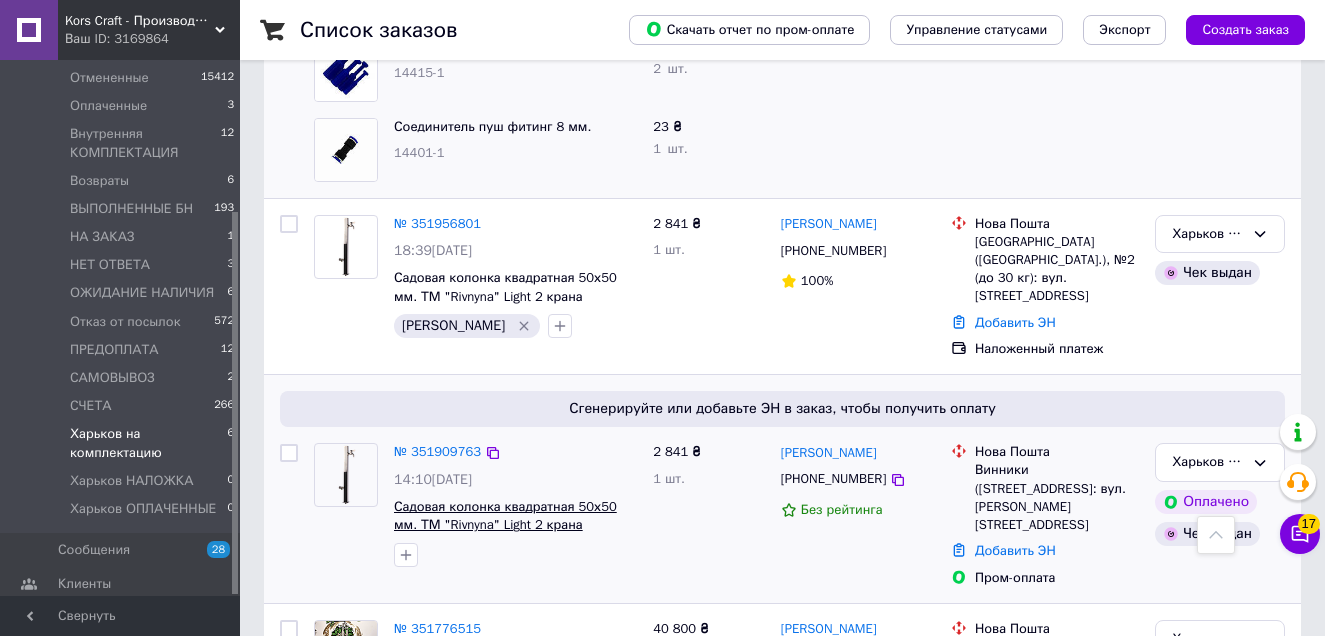 scroll, scrollTop: 2686, scrollLeft: 0, axis: vertical 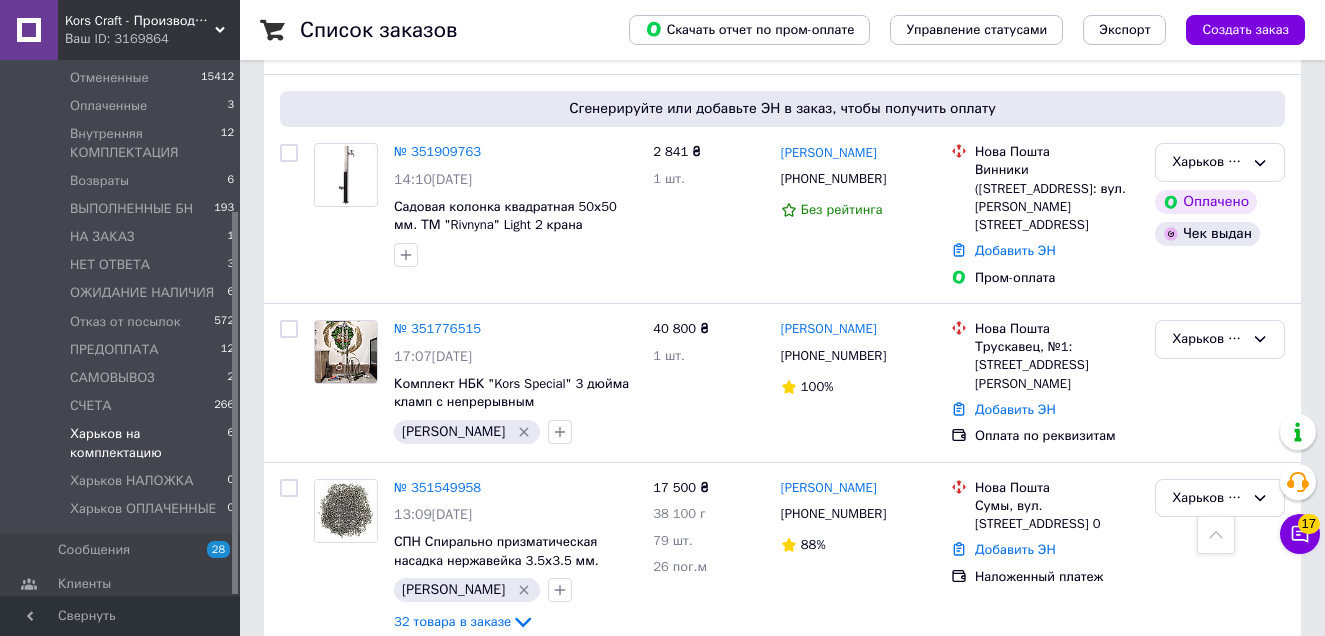 click on "Харьков на комплектацию" at bounding box center (148, 443) 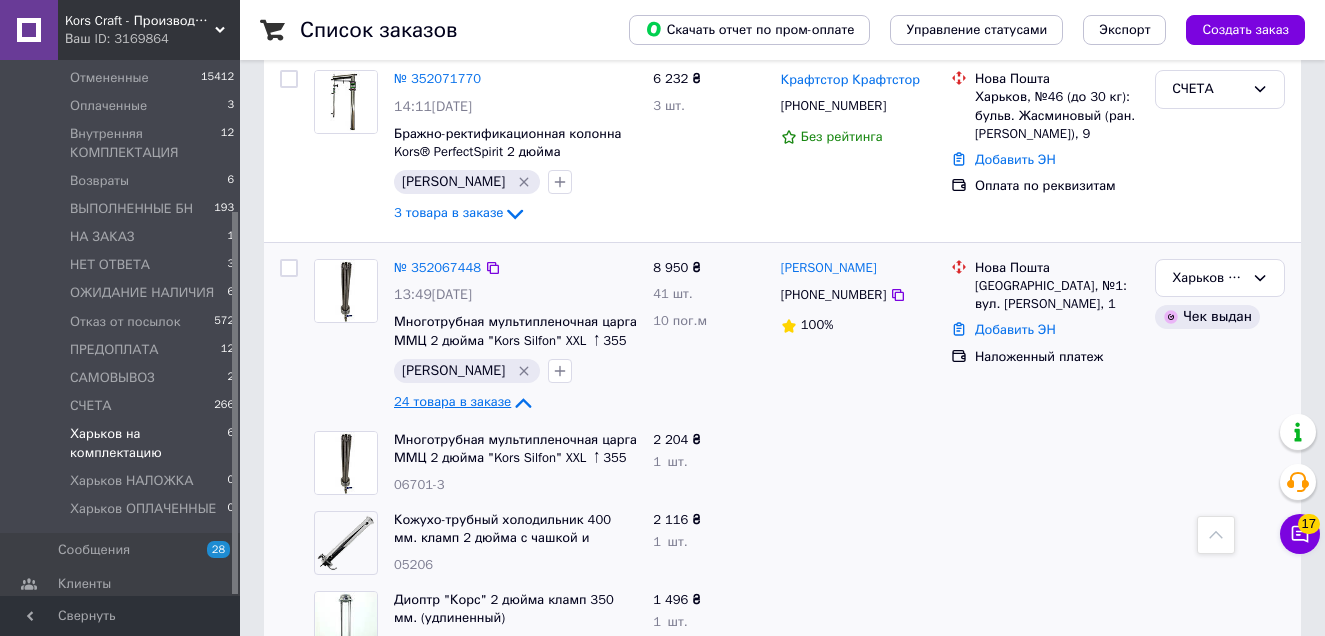 scroll, scrollTop: 0, scrollLeft: 0, axis: both 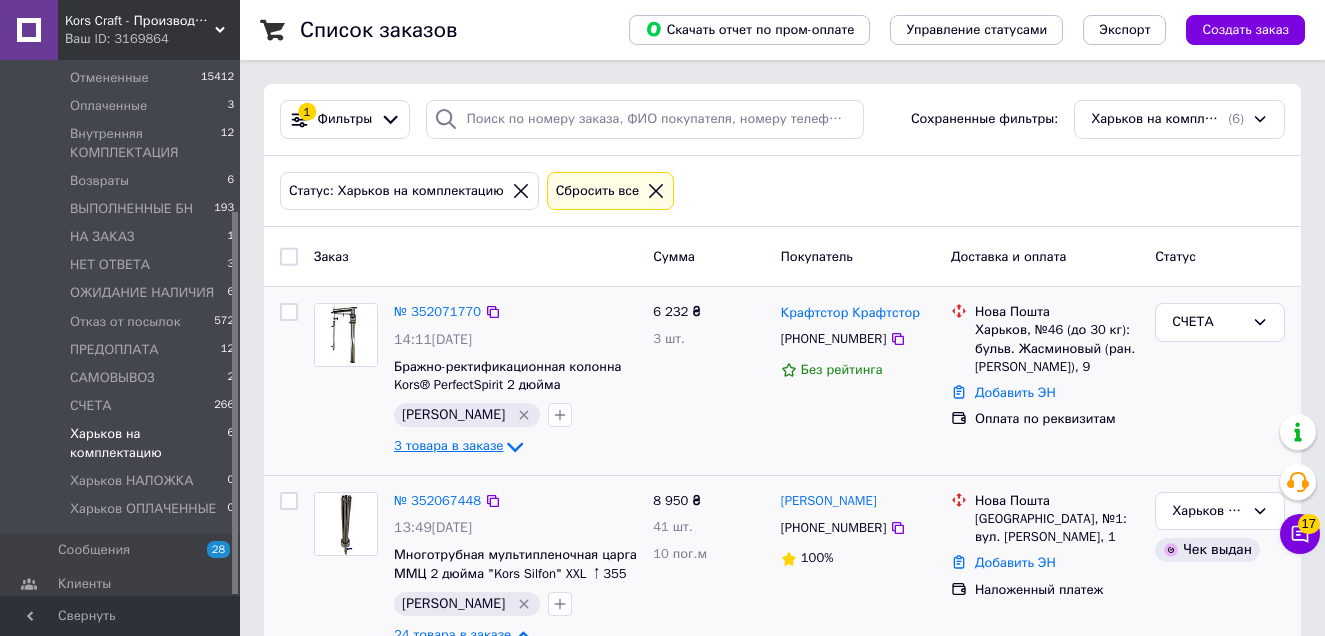 click 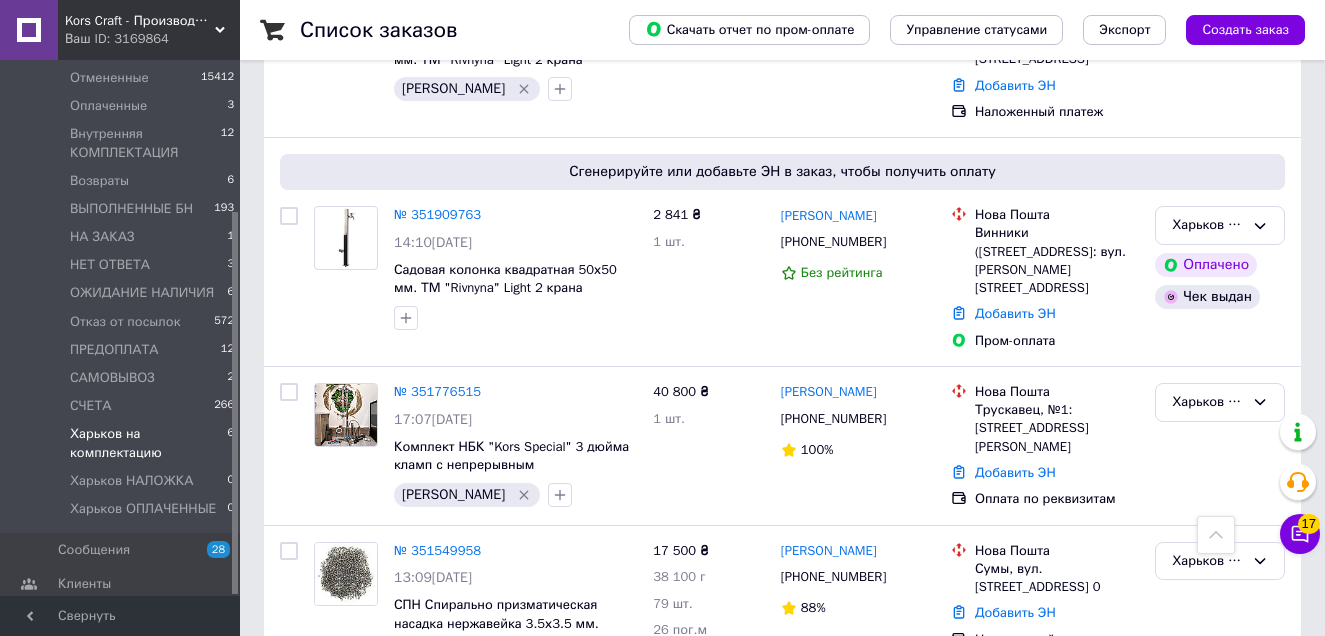 scroll, scrollTop: 2926, scrollLeft: 0, axis: vertical 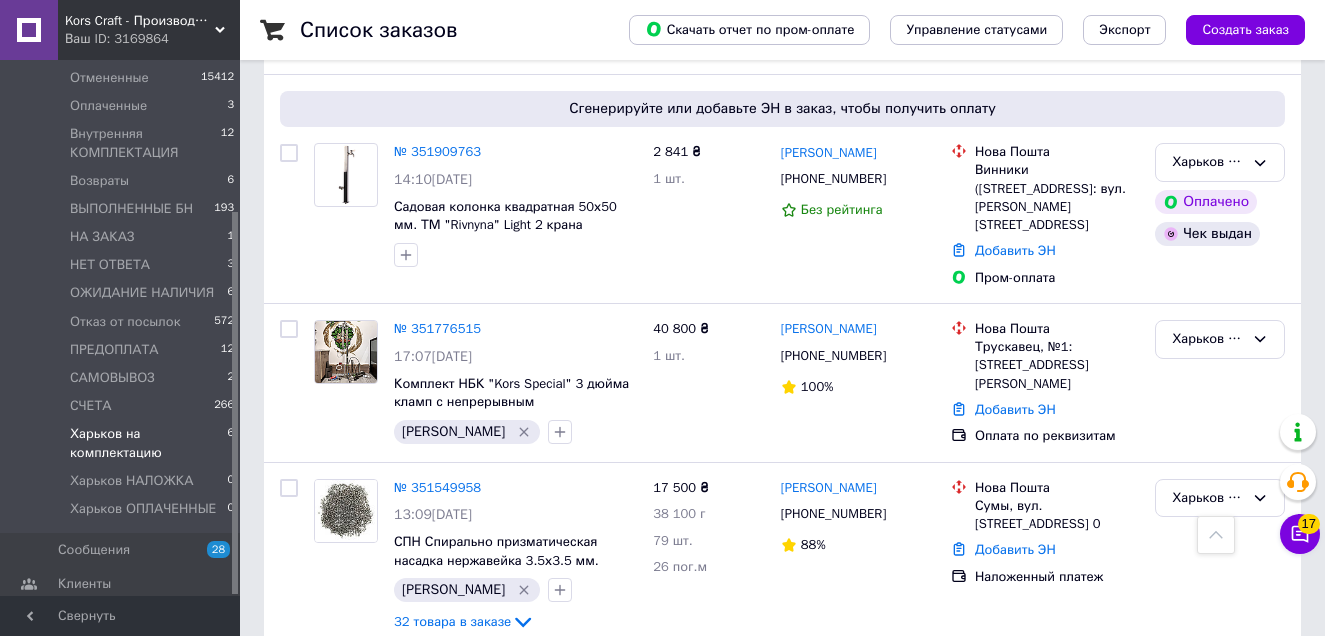 click on "Харьков на комплектацию" at bounding box center (148, 443) 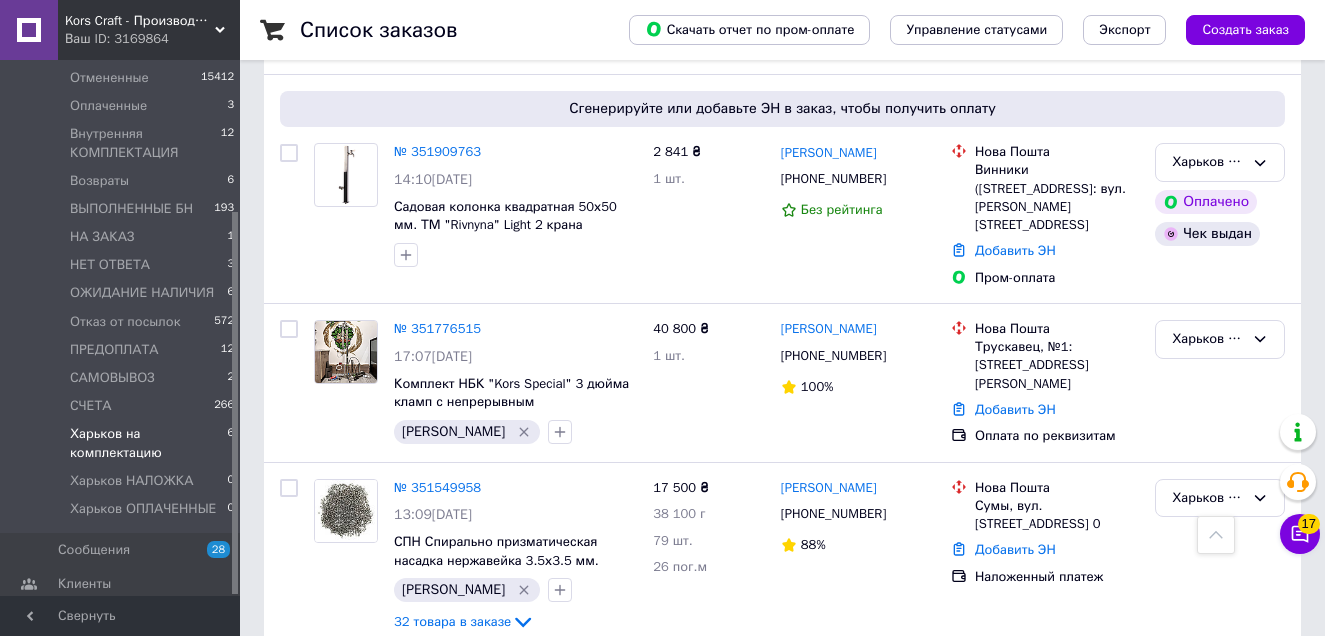 scroll, scrollTop: 0, scrollLeft: 0, axis: both 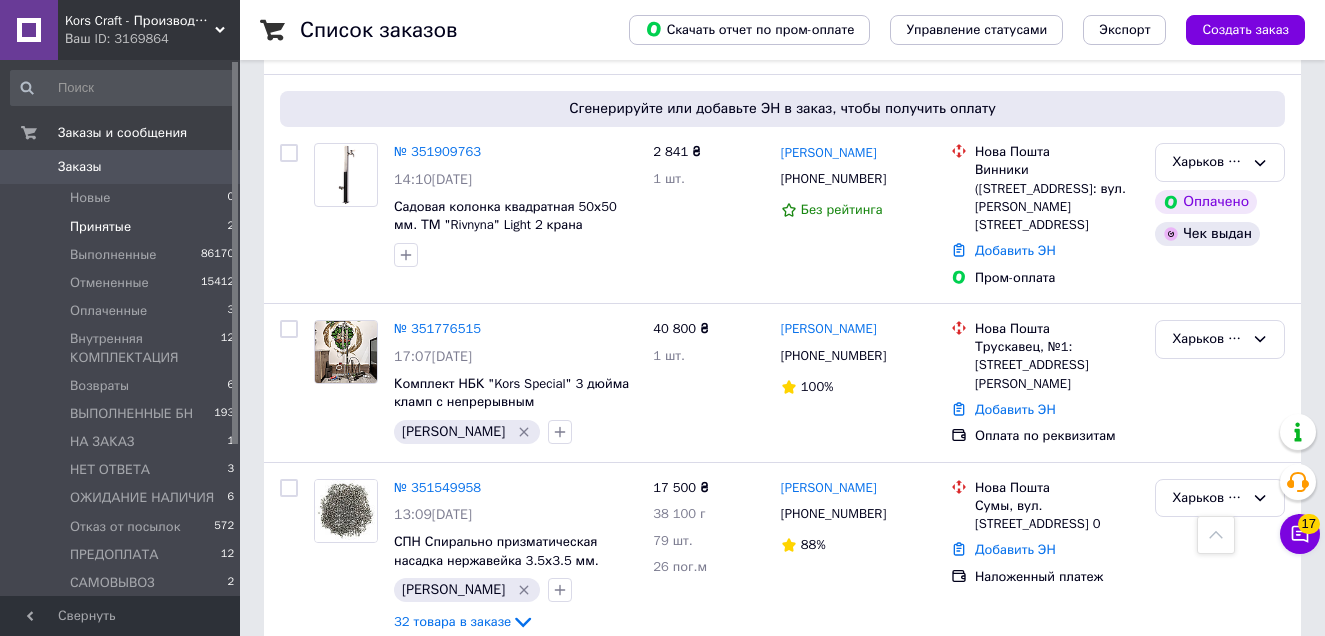 click on "Принятые" at bounding box center [100, 227] 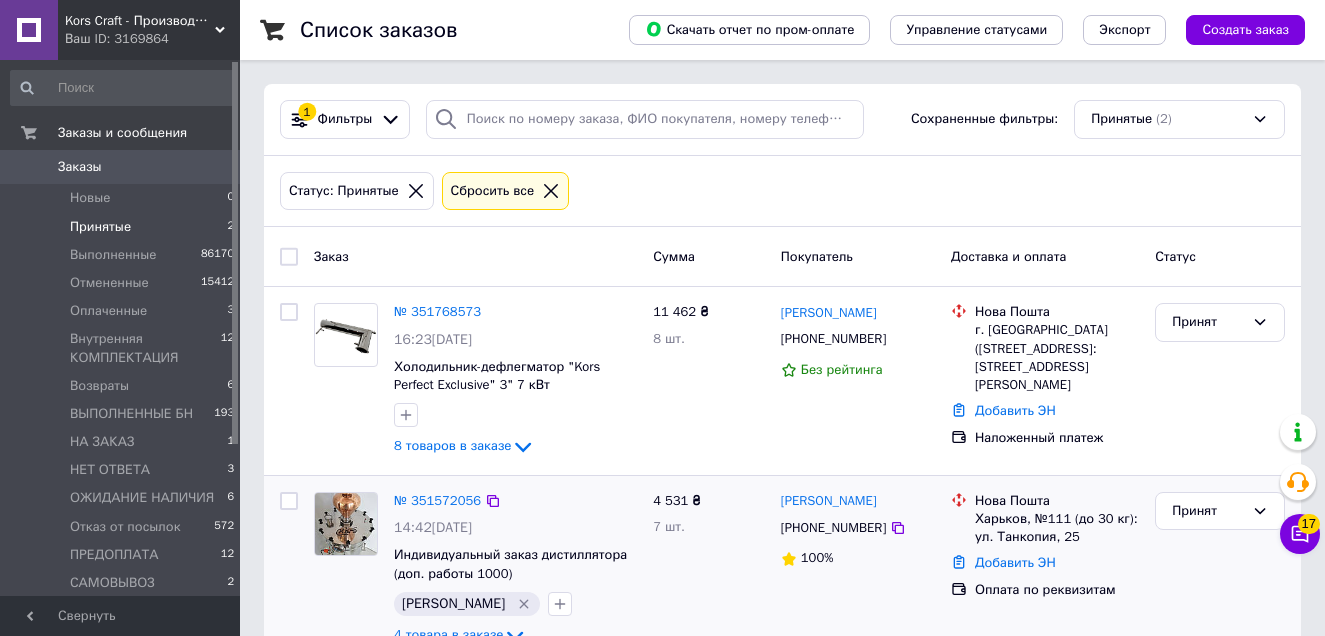 scroll, scrollTop: 52, scrollLeft: 0, axis: vertical 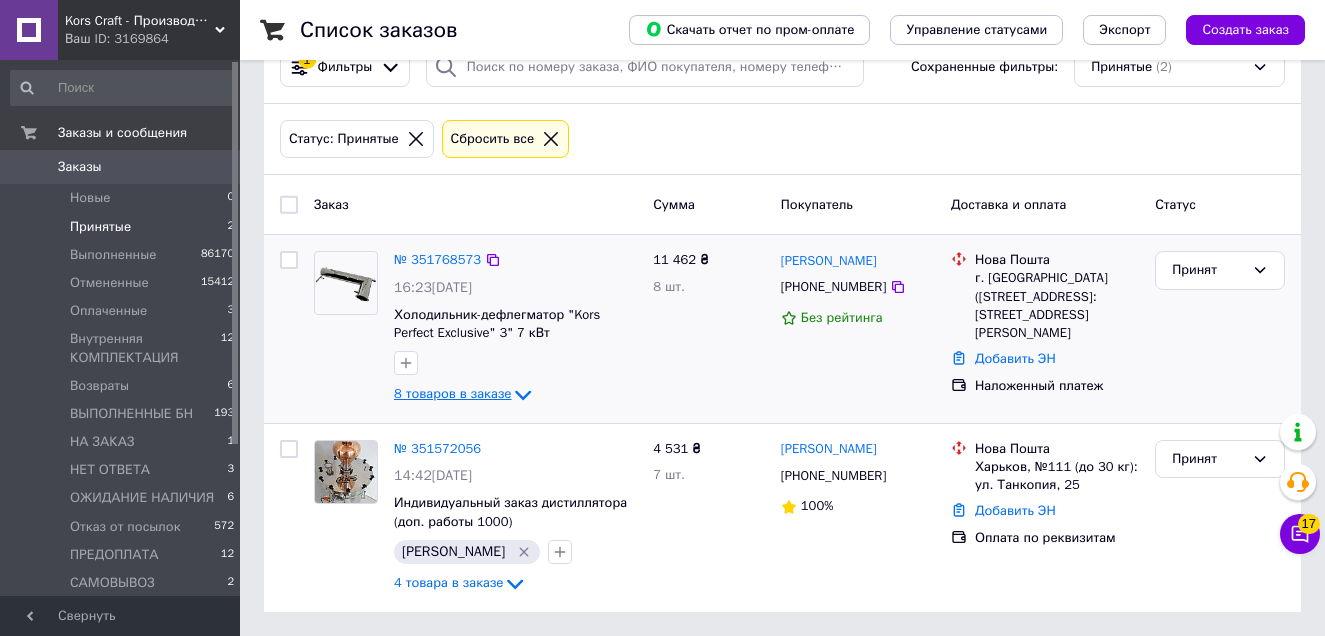 click 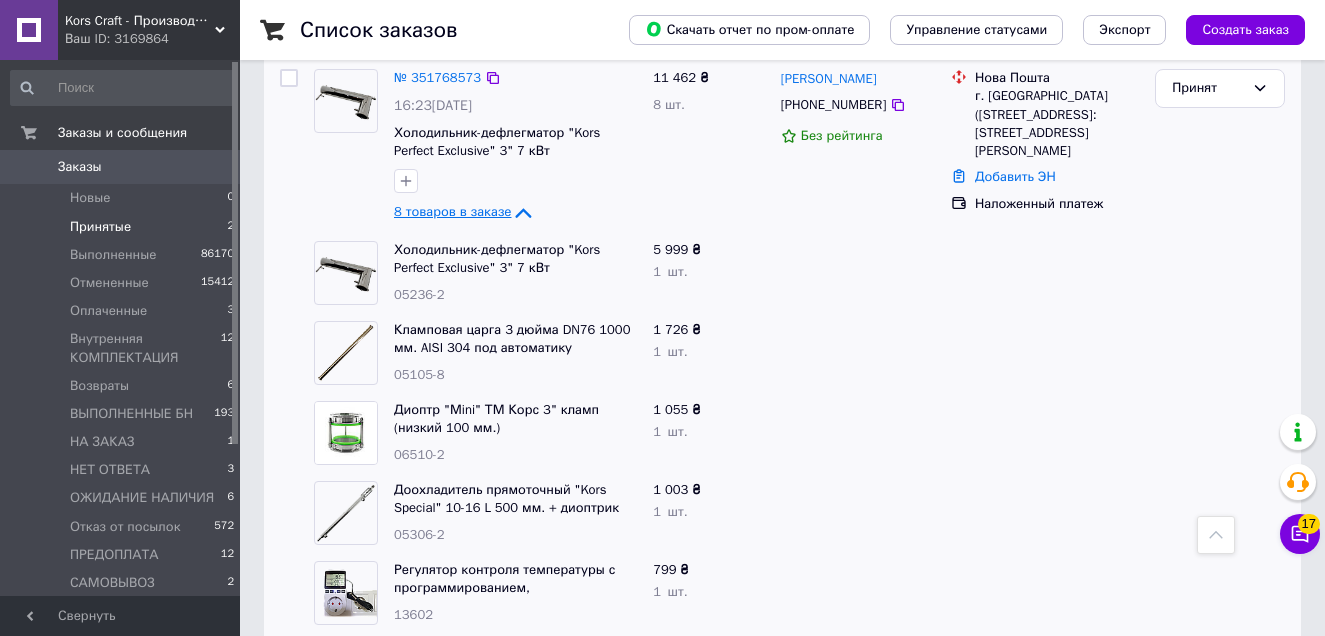 scroll, scrollTop: 0, scrollLeft: 0, axis: both 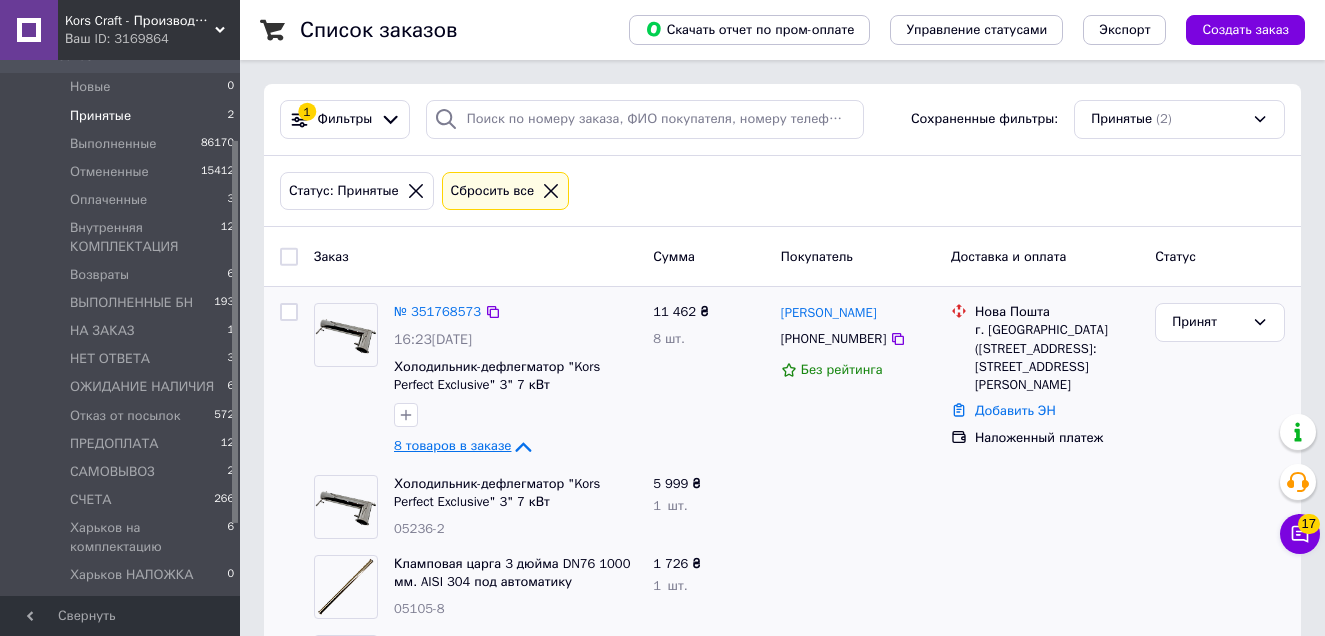 click on "Принятые" at bounding box center (100, 116) 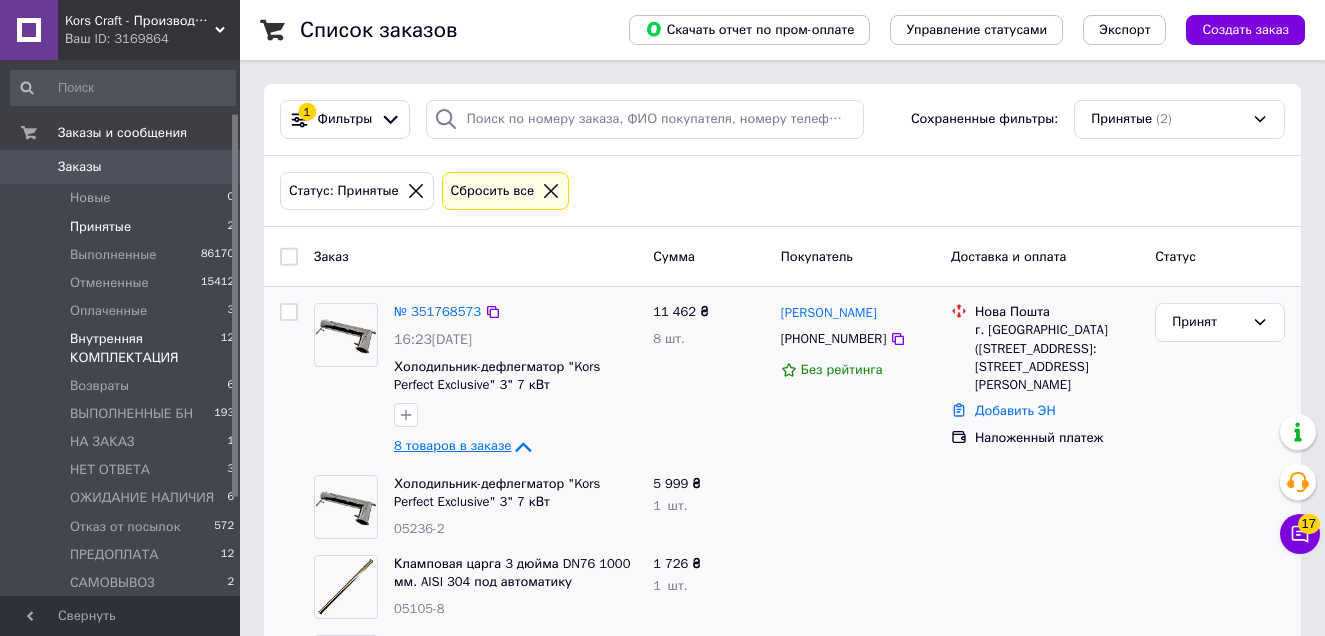 scroll, scrollTop: 211, scrollLeft: 0, axis: vertical 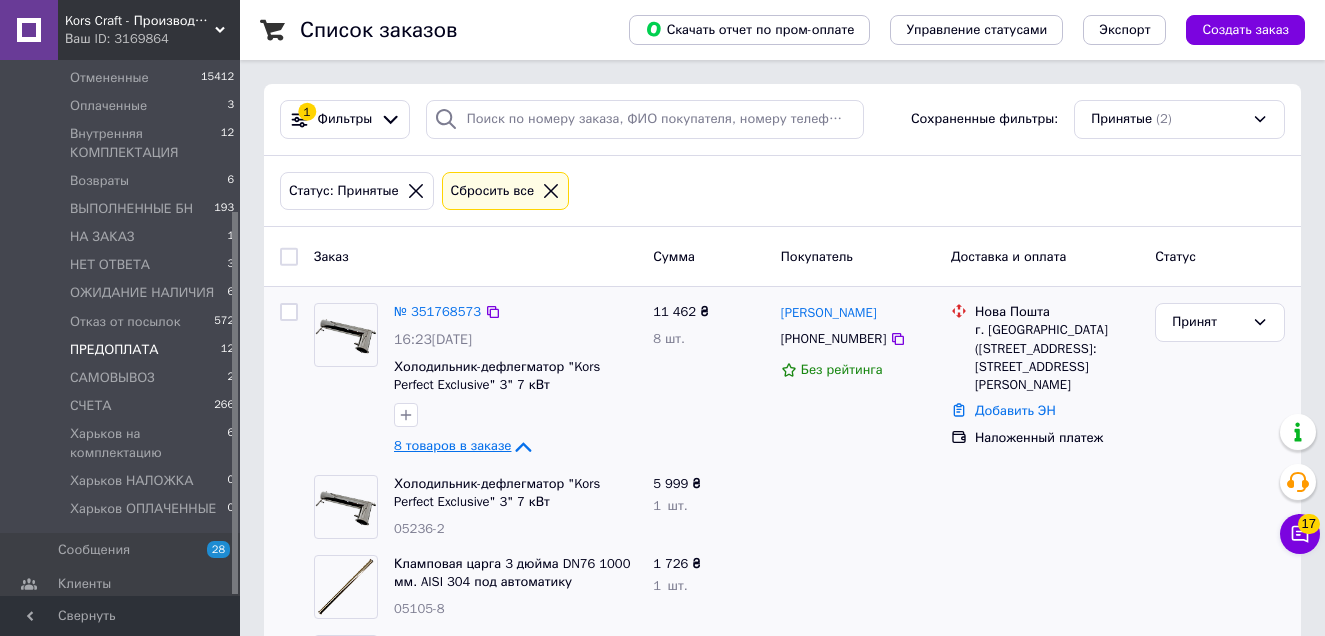 click on "ПРЕДОПЛАТА" at bounding box center (114, 350) 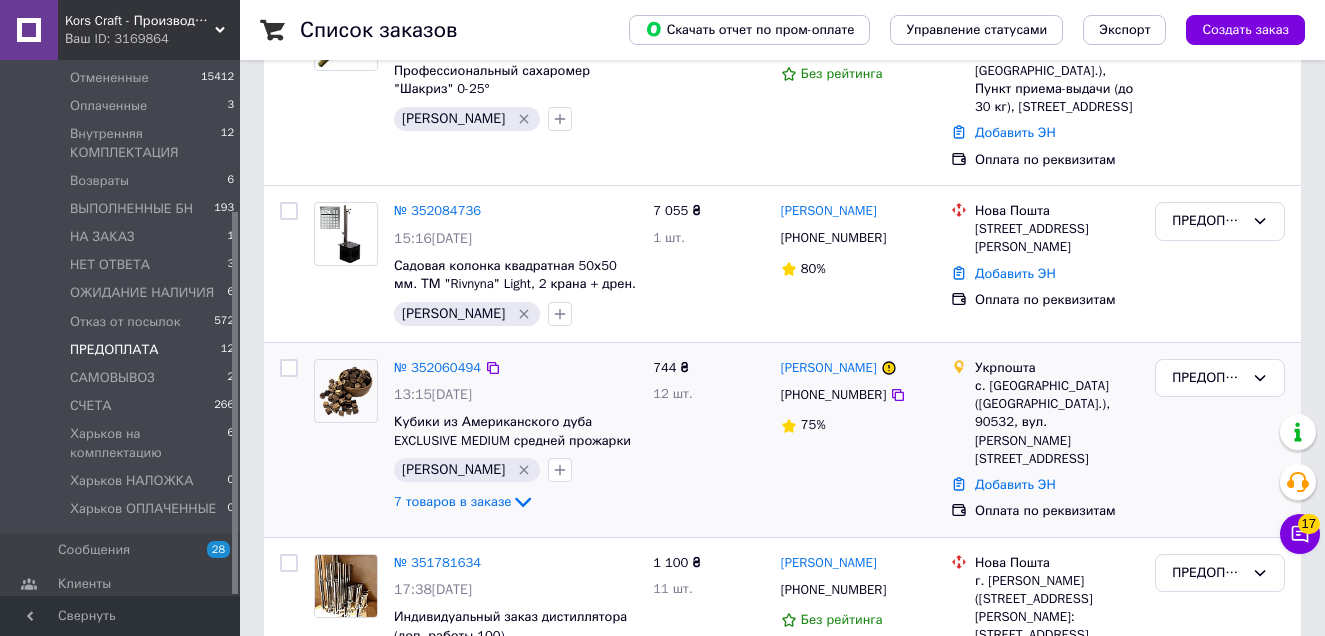 scroll, scrollTop: 300, scrollLeft: 0, axis: vertical 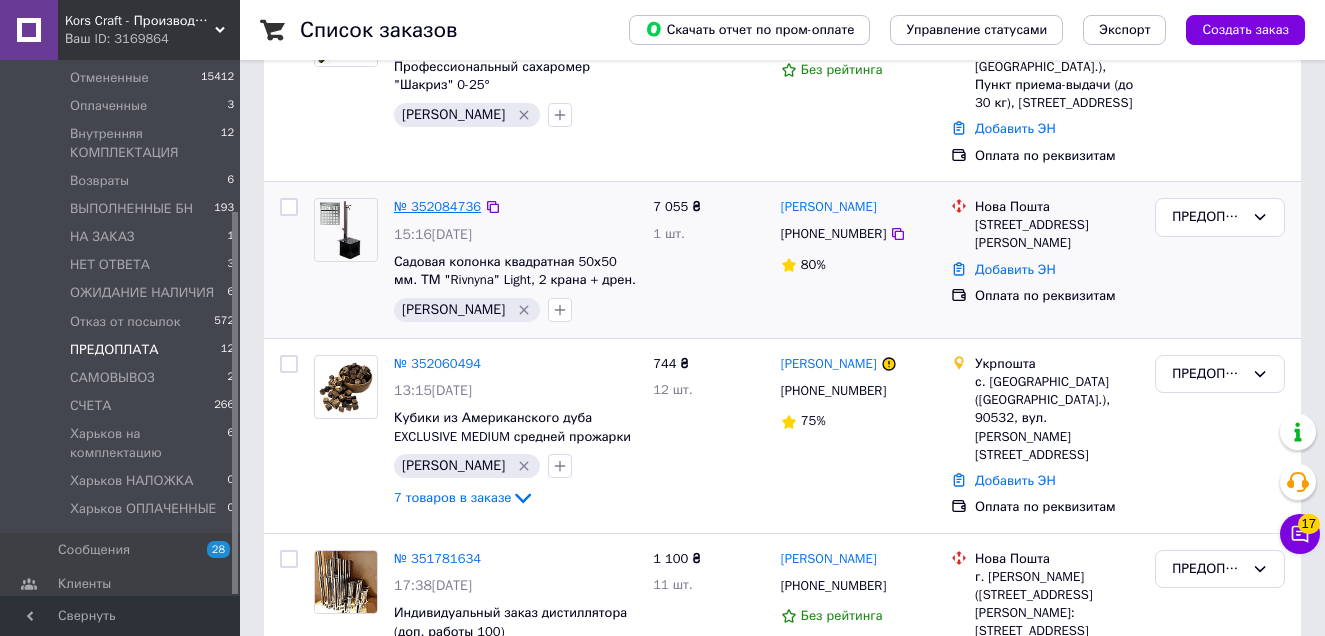 click on "№ 352084736" at bounding box center [437, 206] 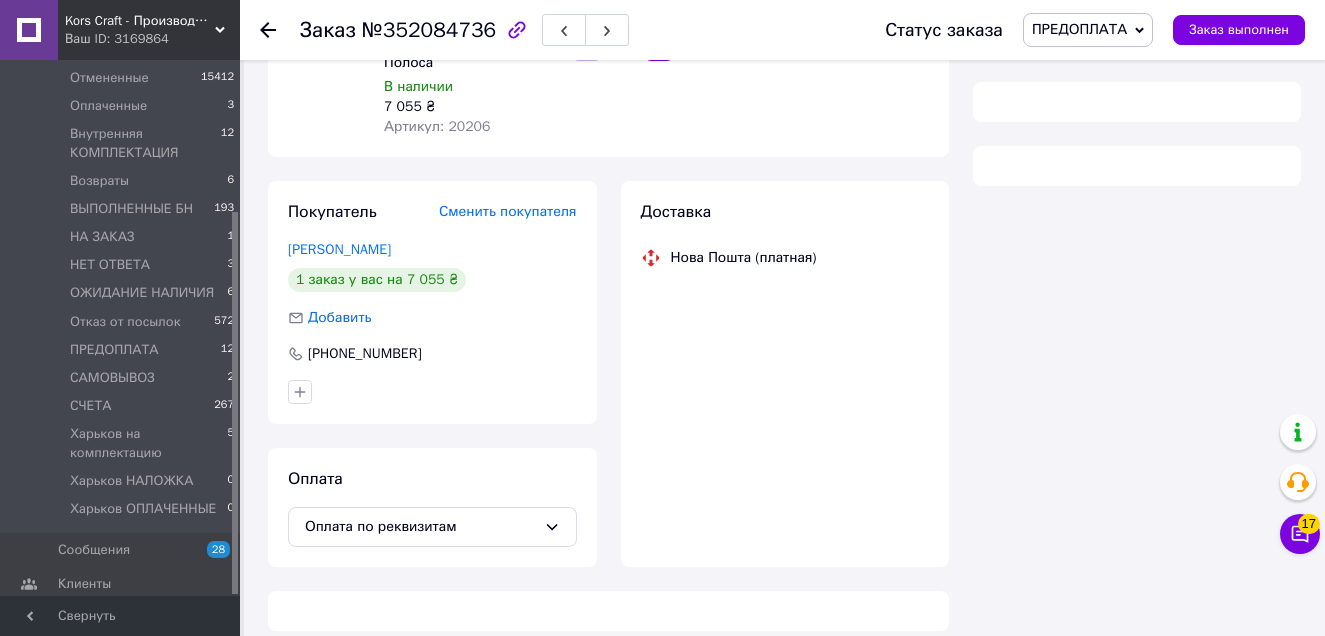 scroll, scrollTop: 297, scrollLeft: 0, axis: vertical 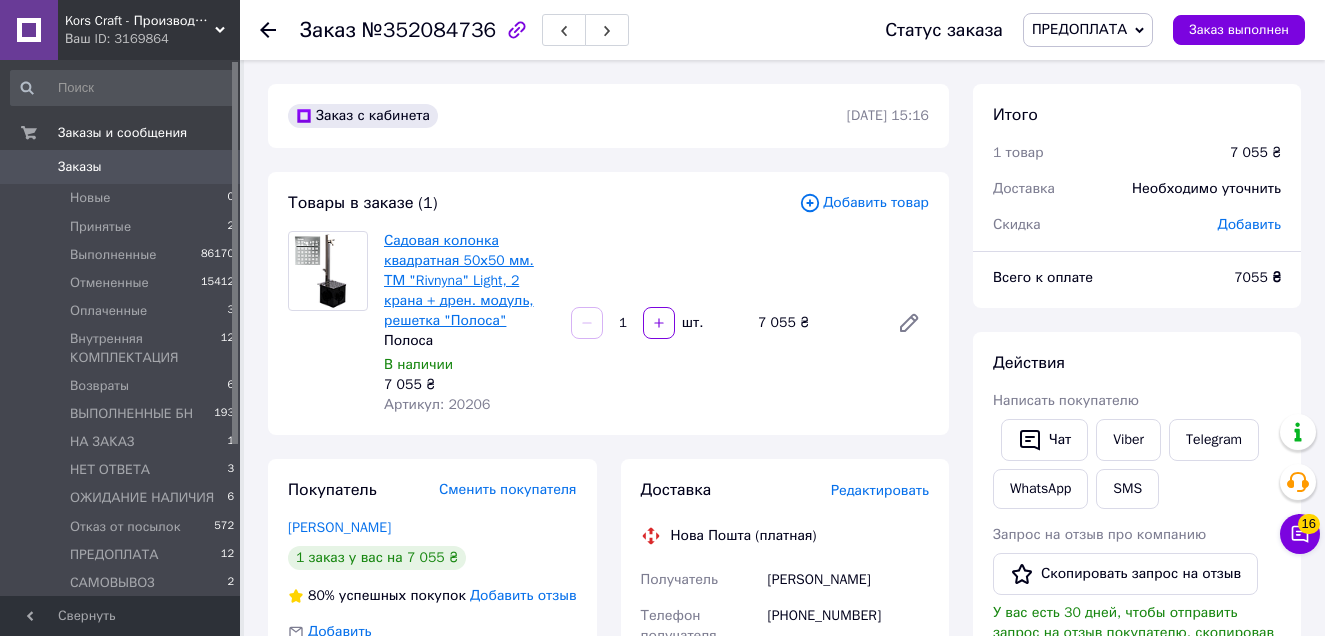 click on "Садовая колонка квадратная 50х50 мм. ТМ "Rivnyna" Light, 2 крана + дрен. модуль, решетка "Полоса"" at bounding box center [459, 280] 